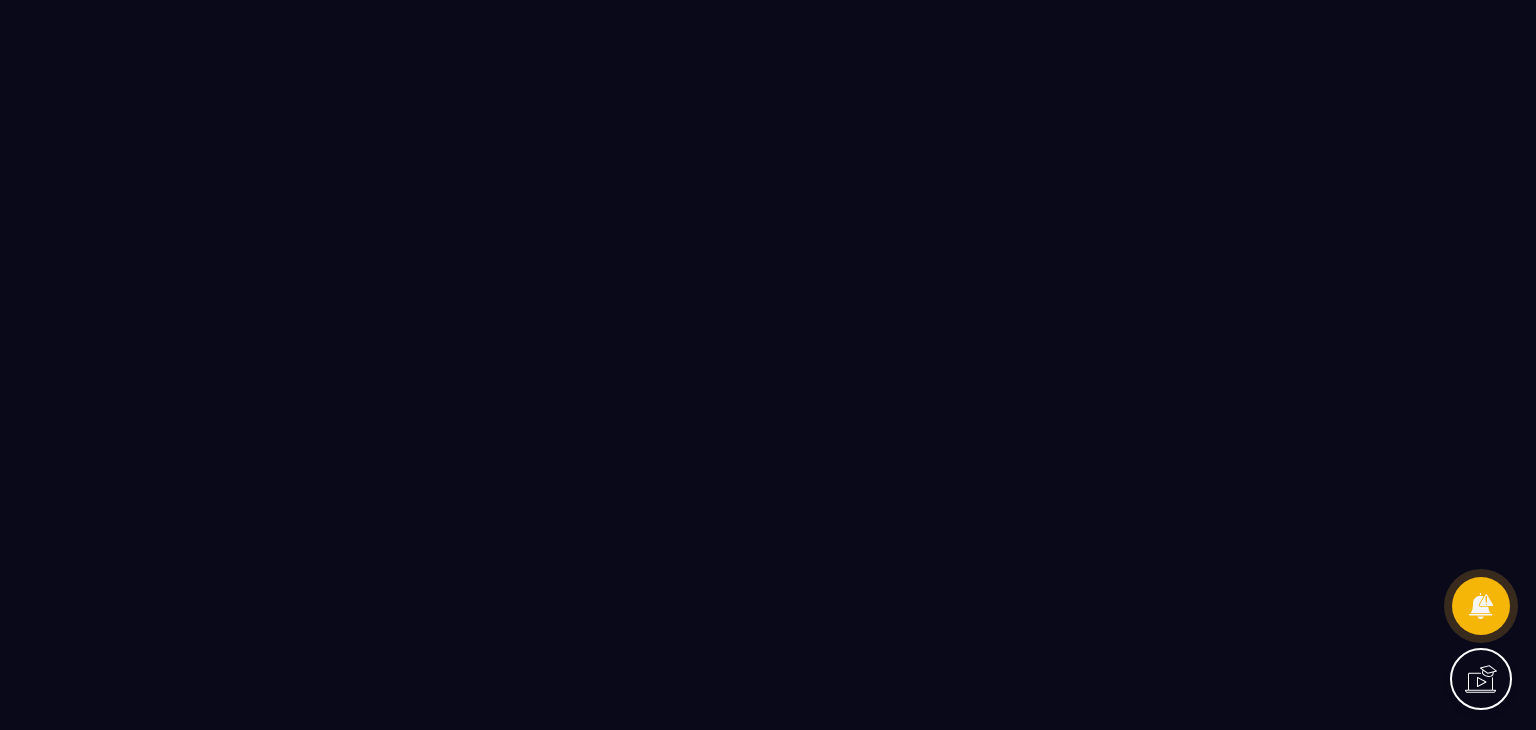 scroll, scrollTop: 0, scrollLeft: 0, axis: both 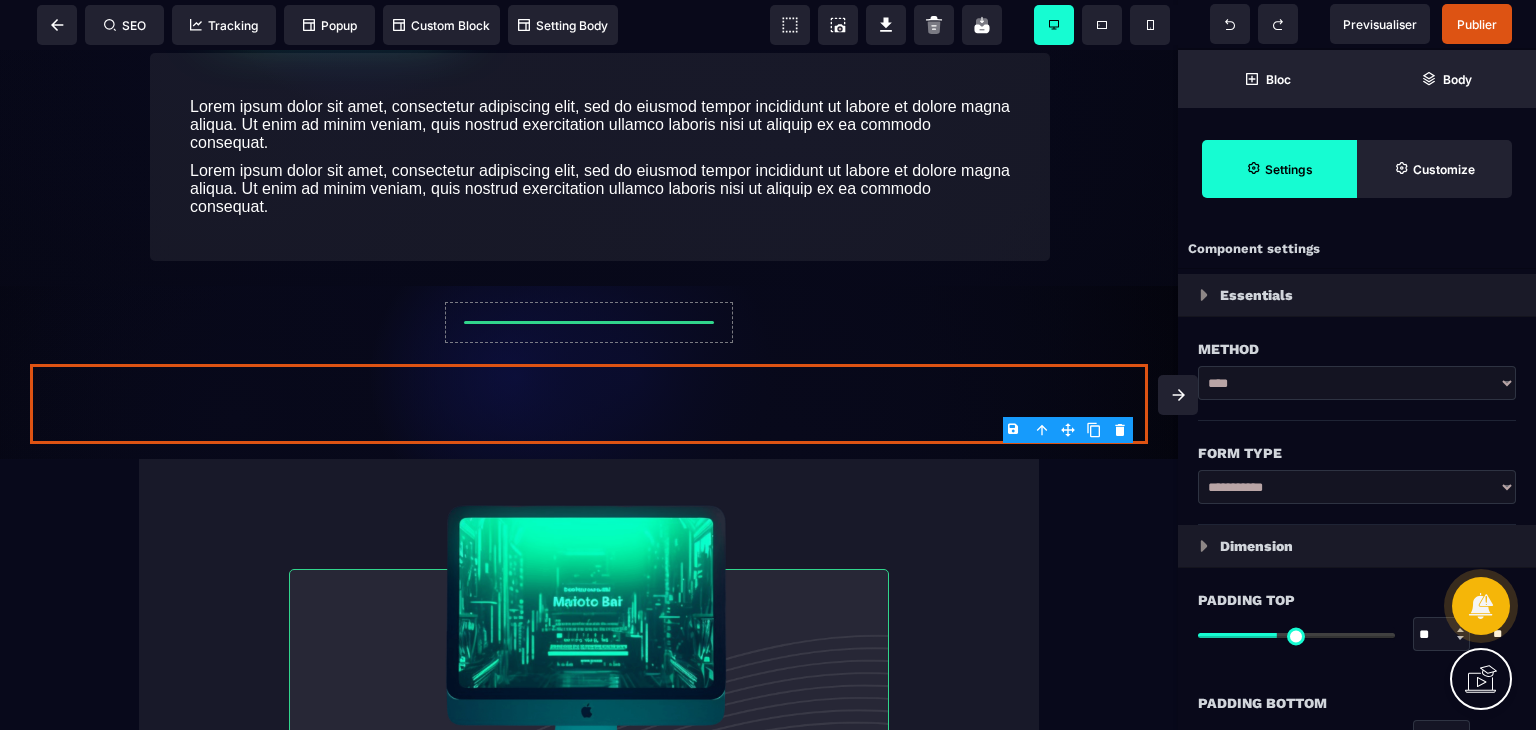 click on "**********" at bounding box center (1357, 487) 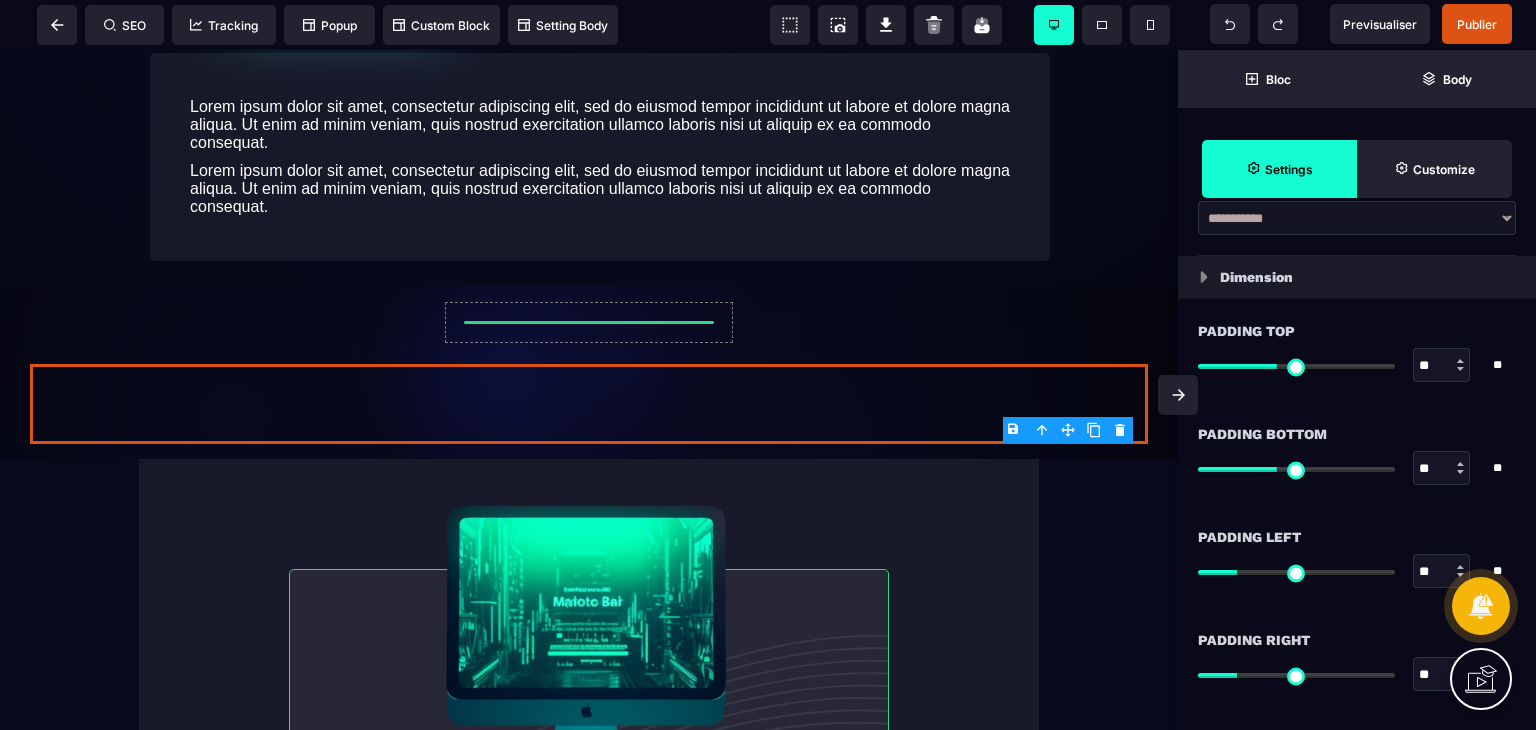 scroll, scrollTop: 0, scrollLeft: 0, axis: both 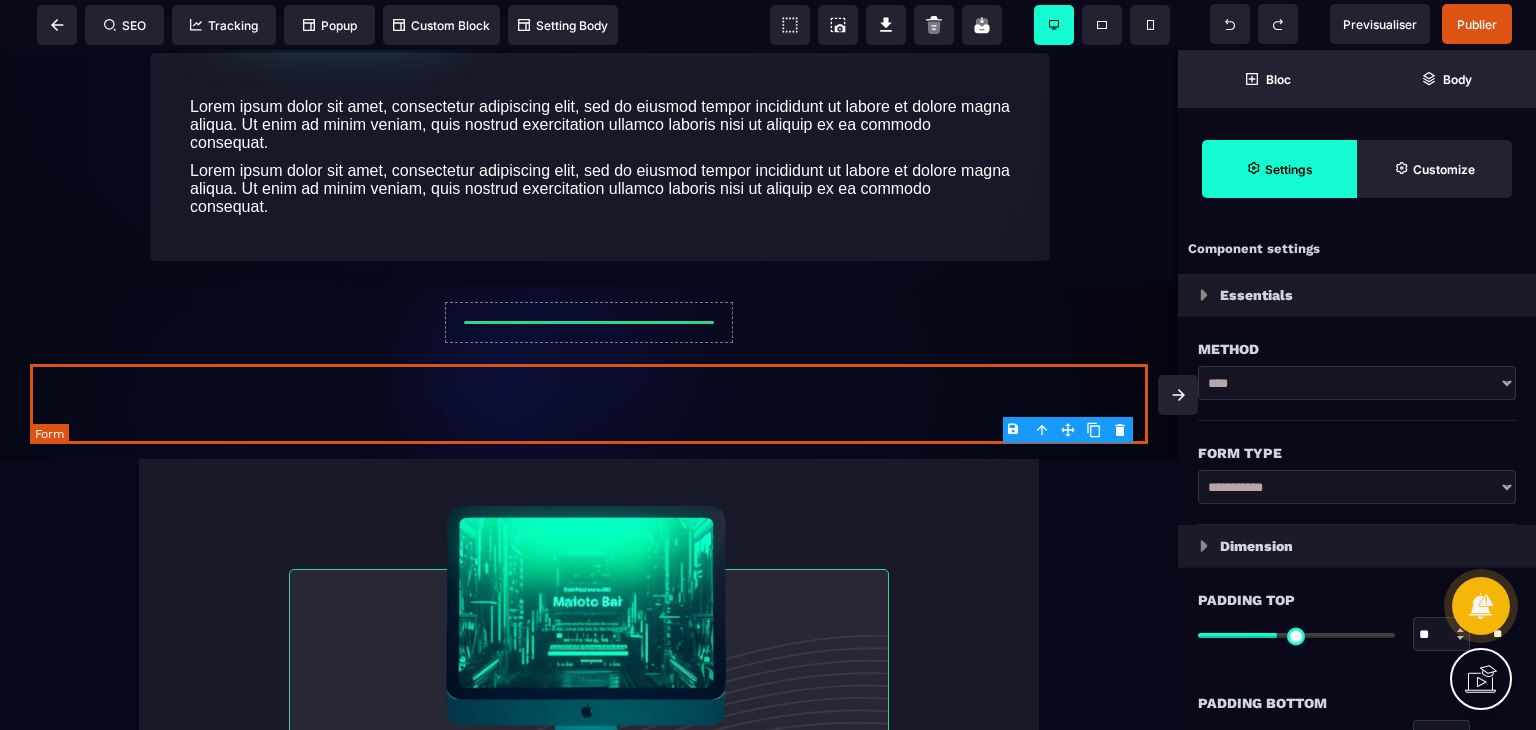 click at bounding box center (589, 404) 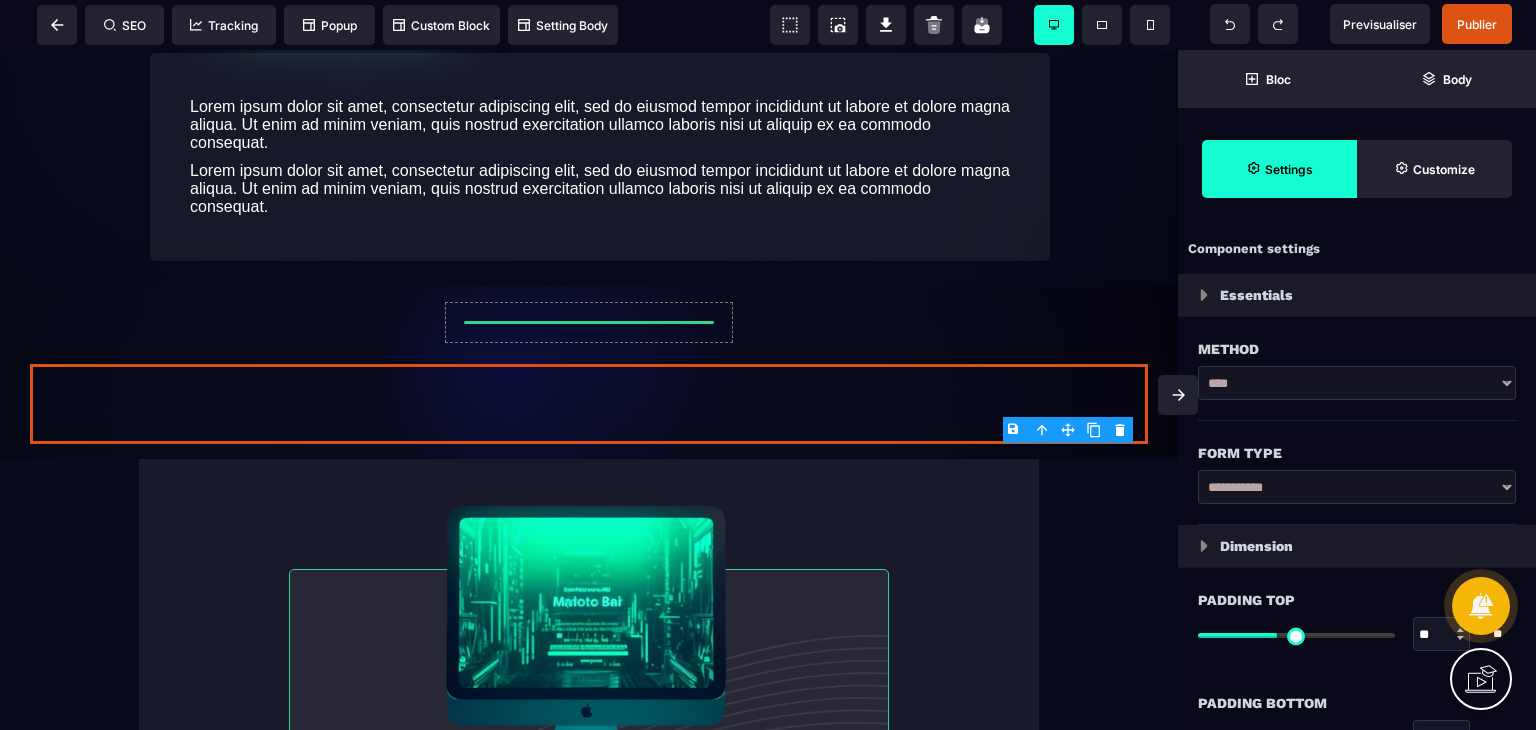 click on "****" at bounding box center [1357, 383] 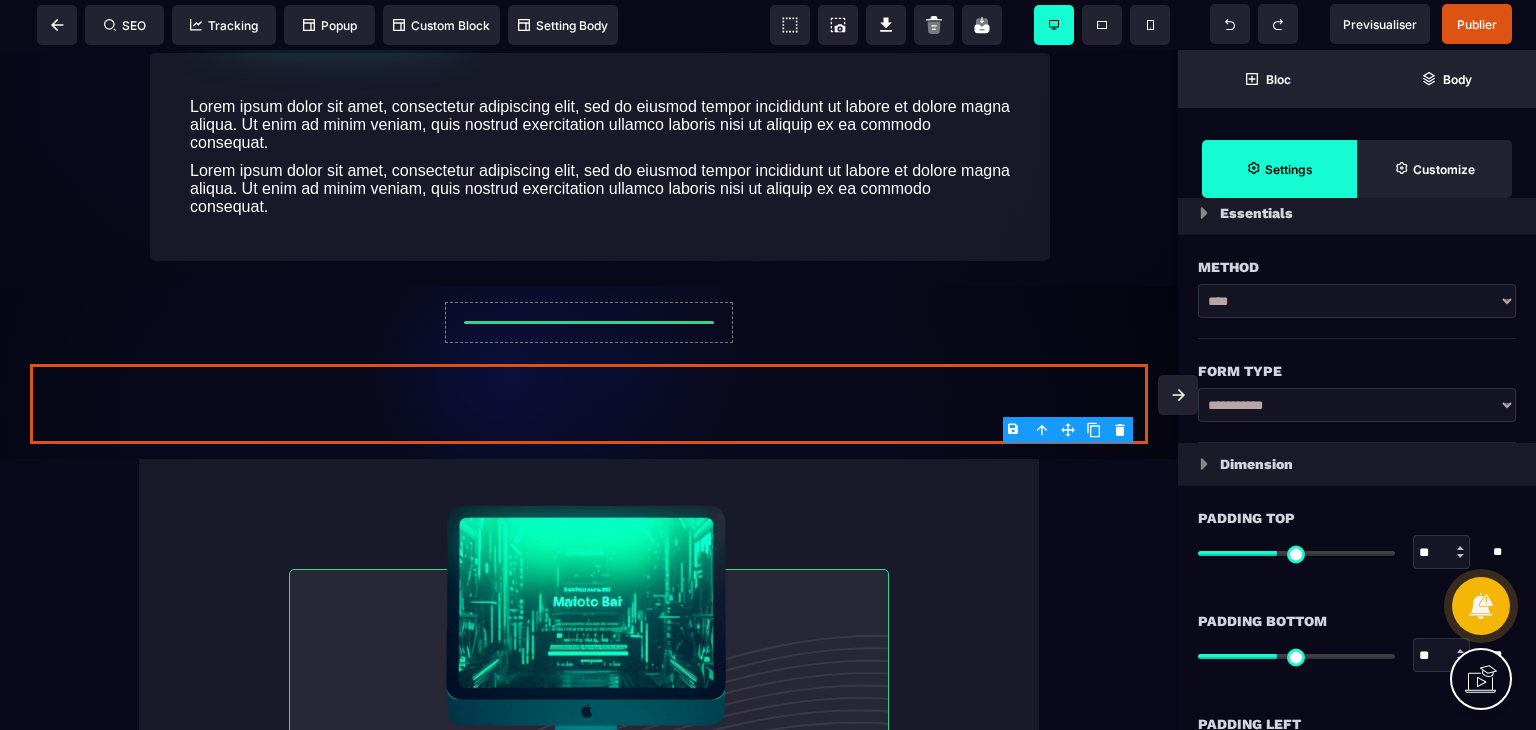 scroll, scrollTop: 0, scrollLeft: 0, axis: both 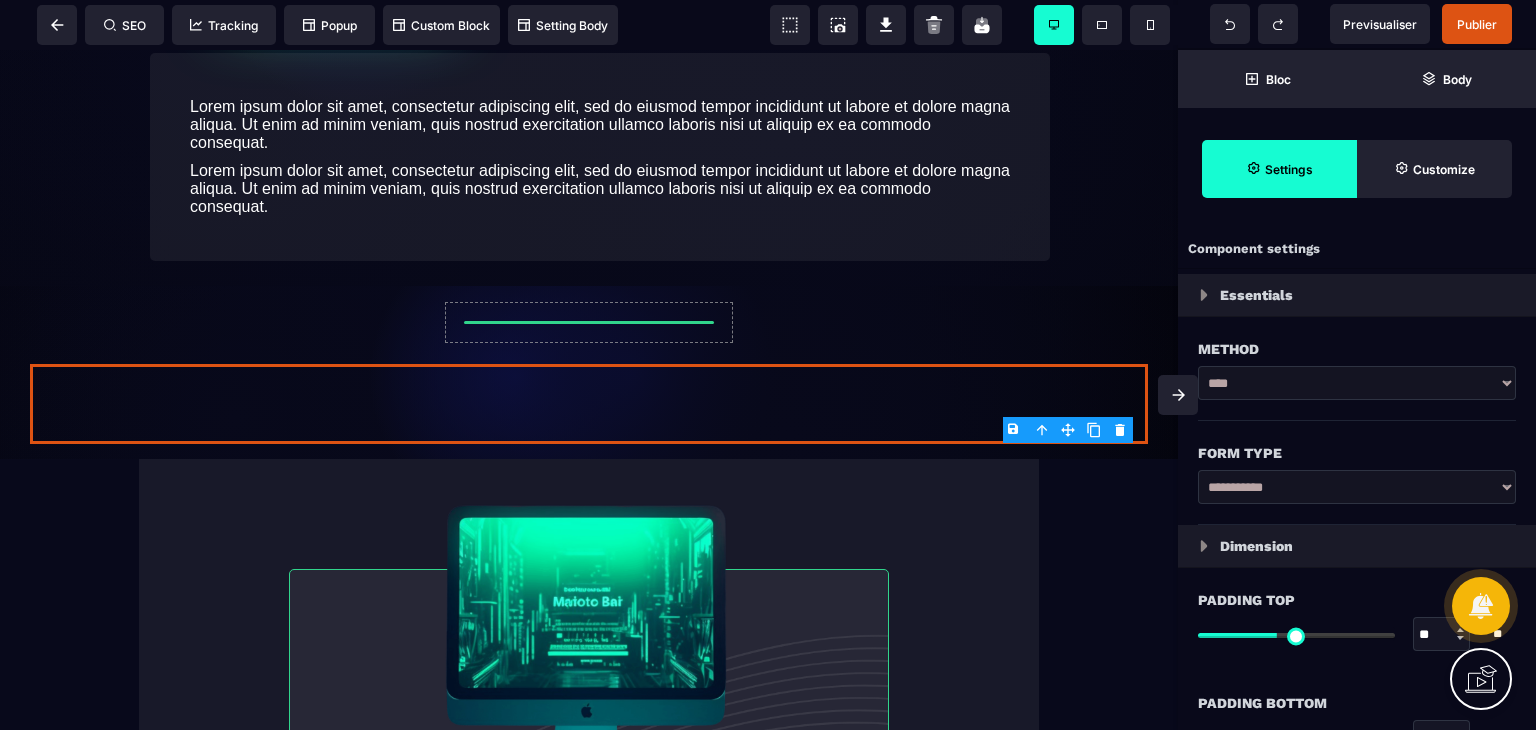 click on "Essentials" at bounding box center [1357, 295] 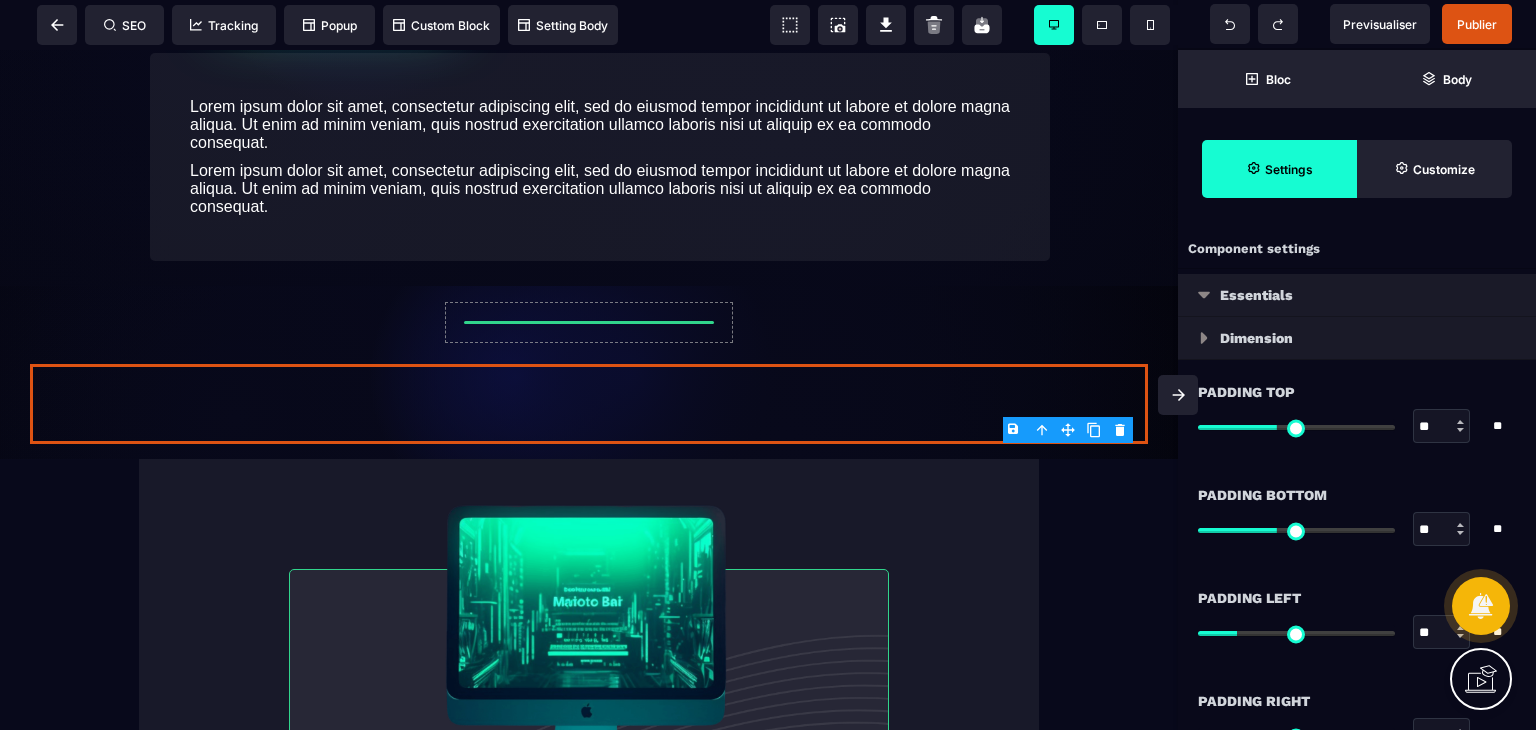 click on "Essentials" at bounding box center (1357, 295) 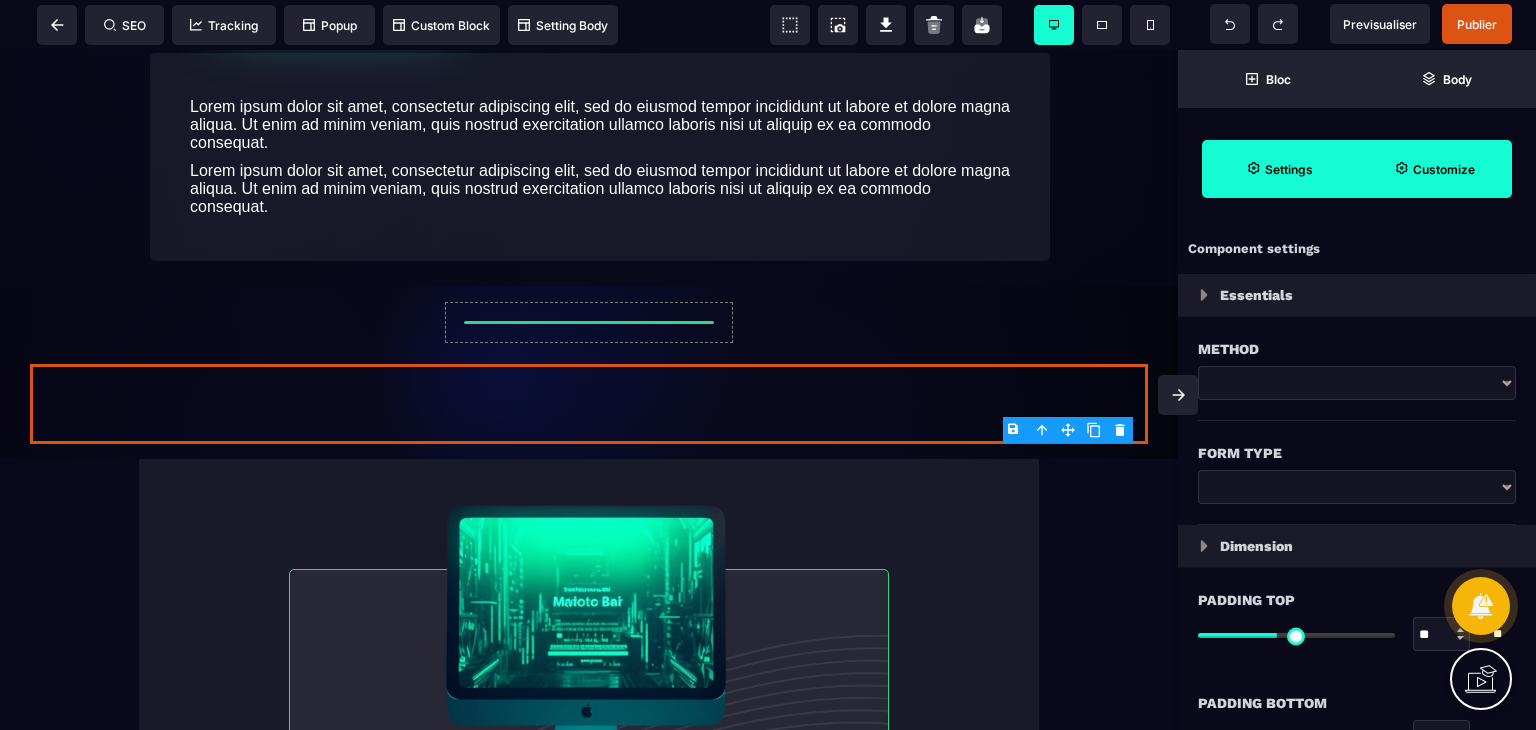 click on "Customize" at bounding box center [1434, 169] 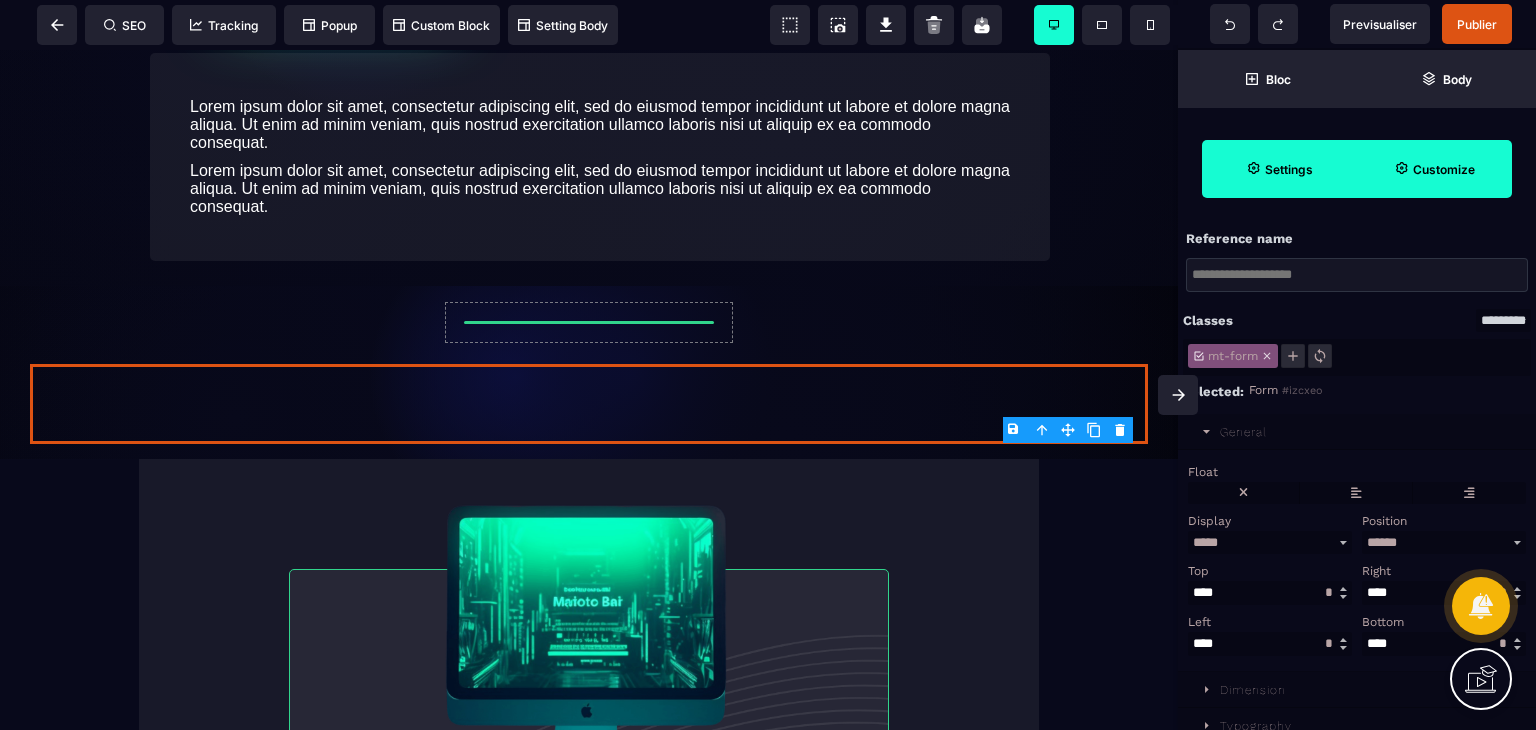 click on "Settings" at bounding box center [1289, 169] 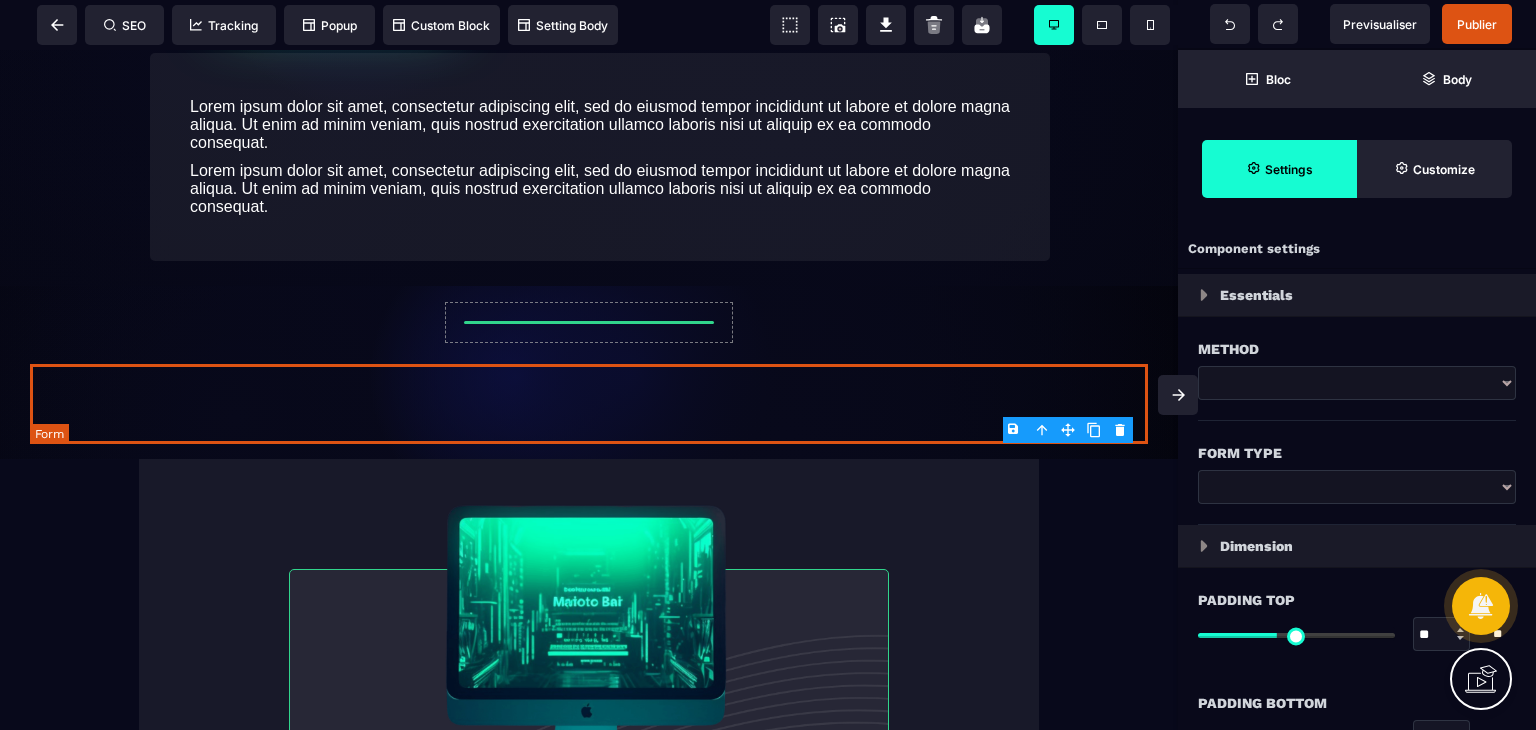 click at bounding box center (589, 404) 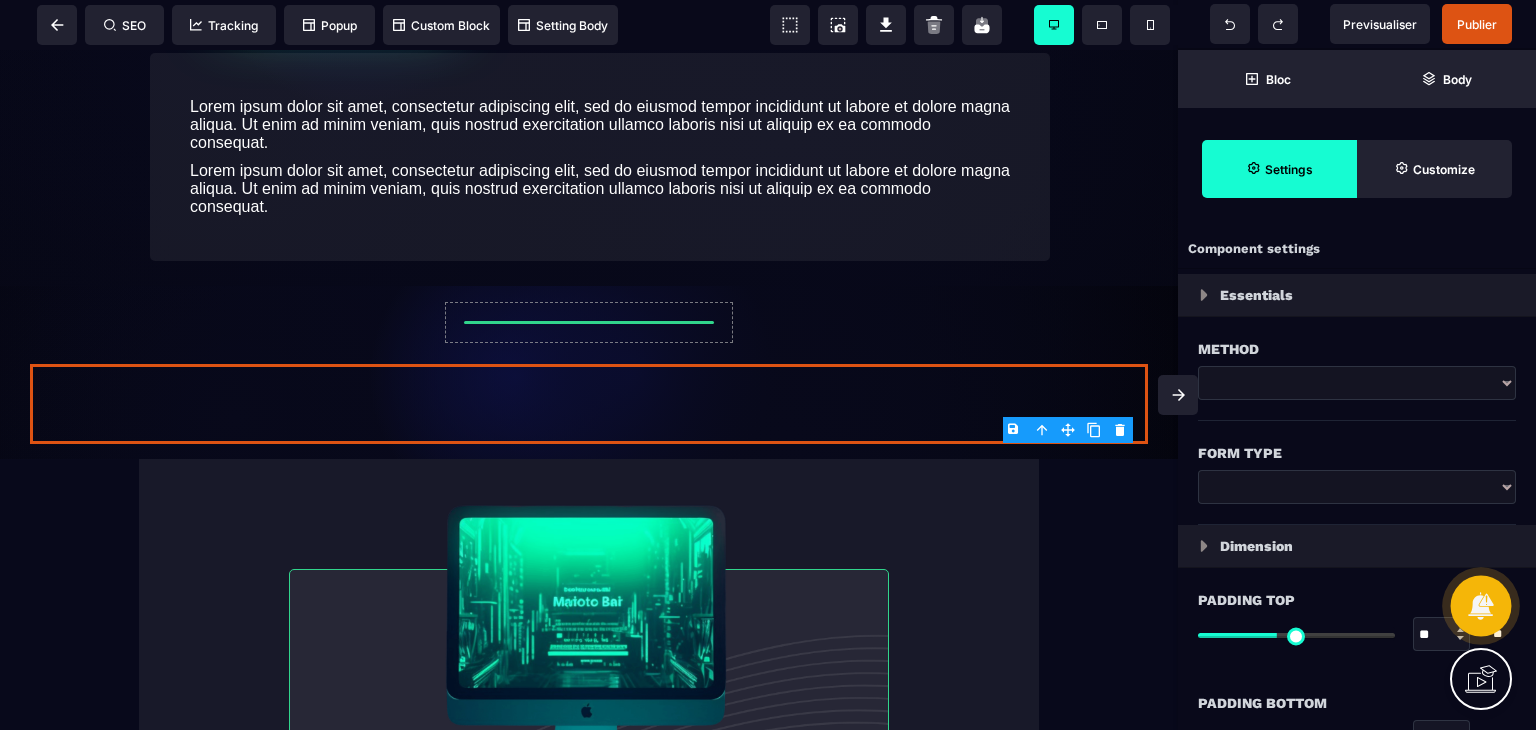 click 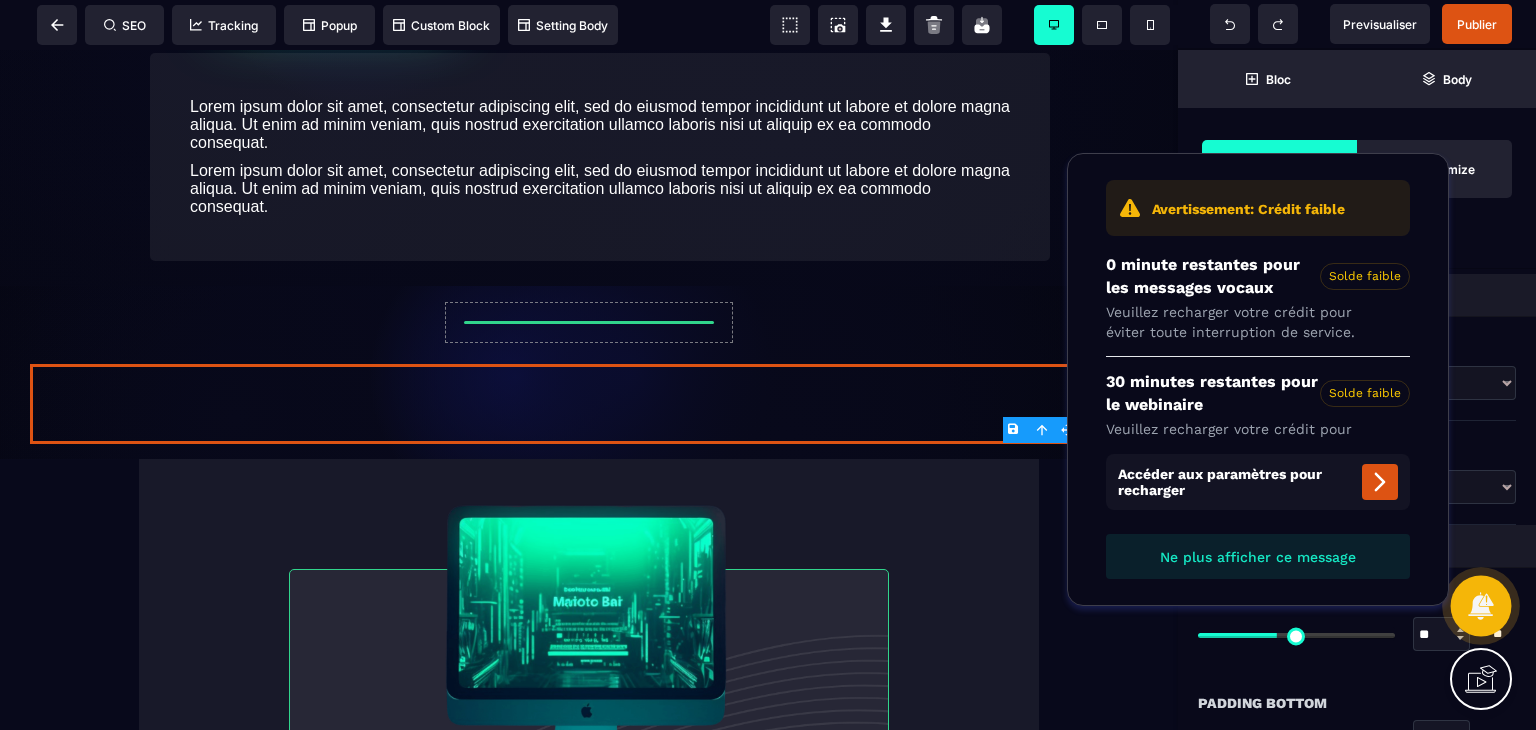 click 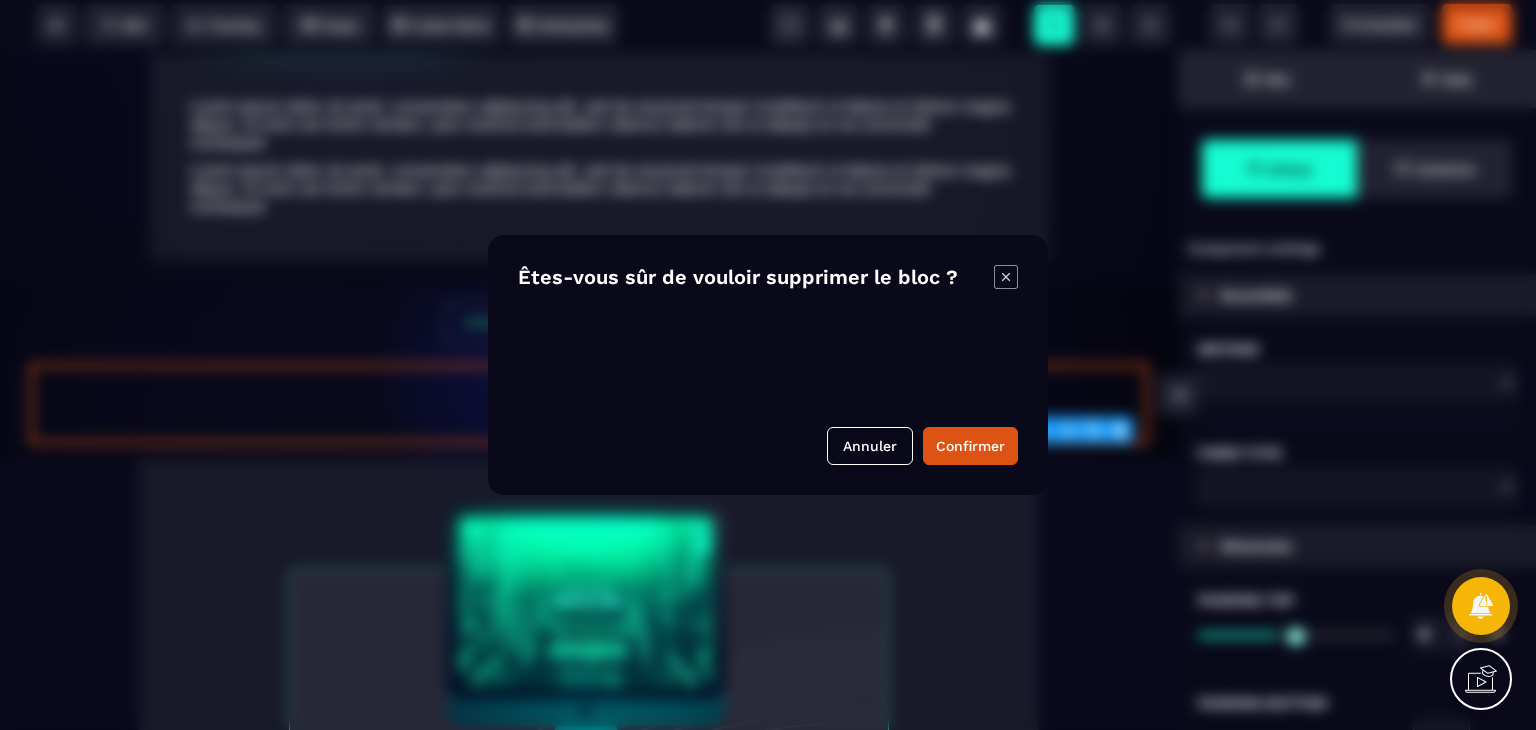 click on "B I U S
A *******
Form
SEO
Tracking
Popup" at bounding box center [768, 365] 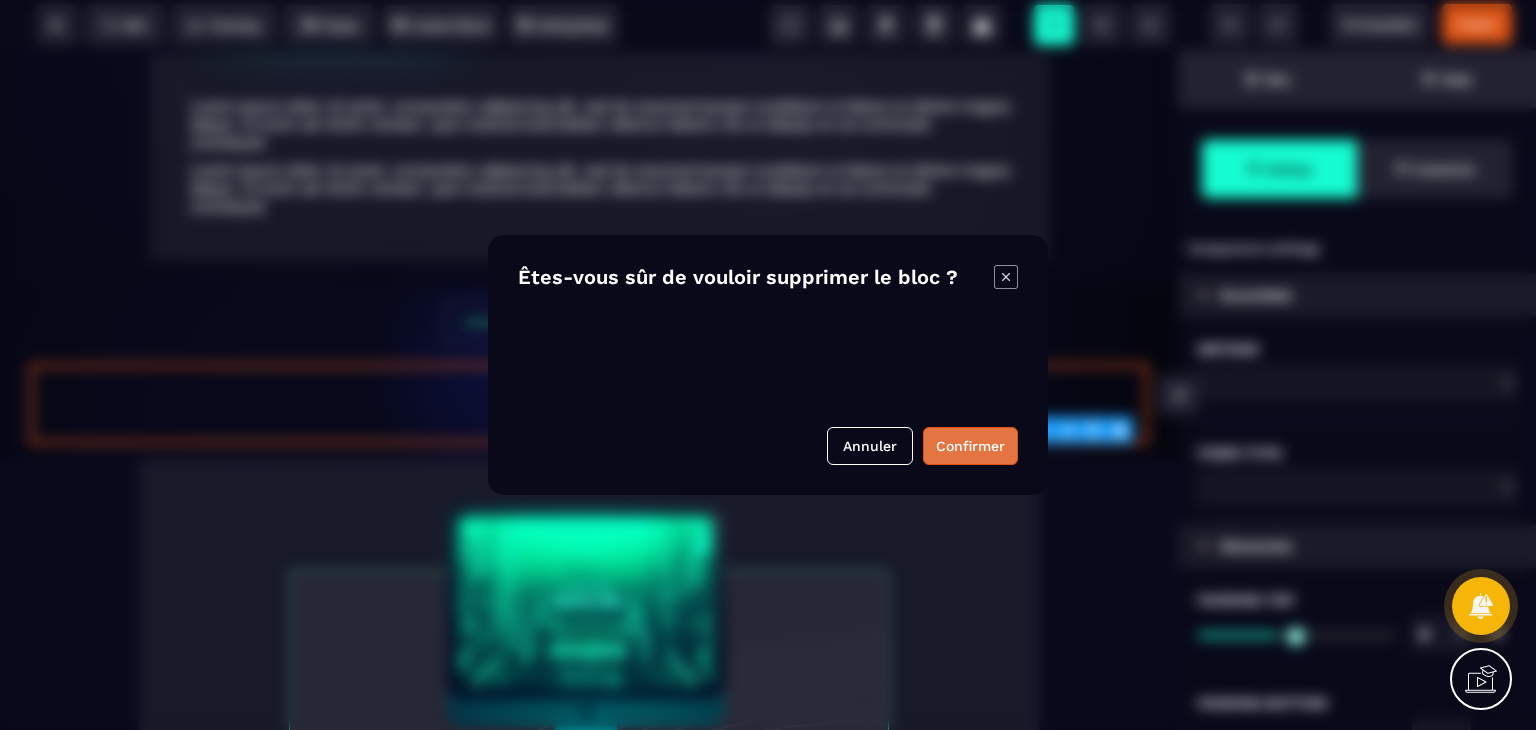 click on "Confirmer" at bounding box center (970, 446) 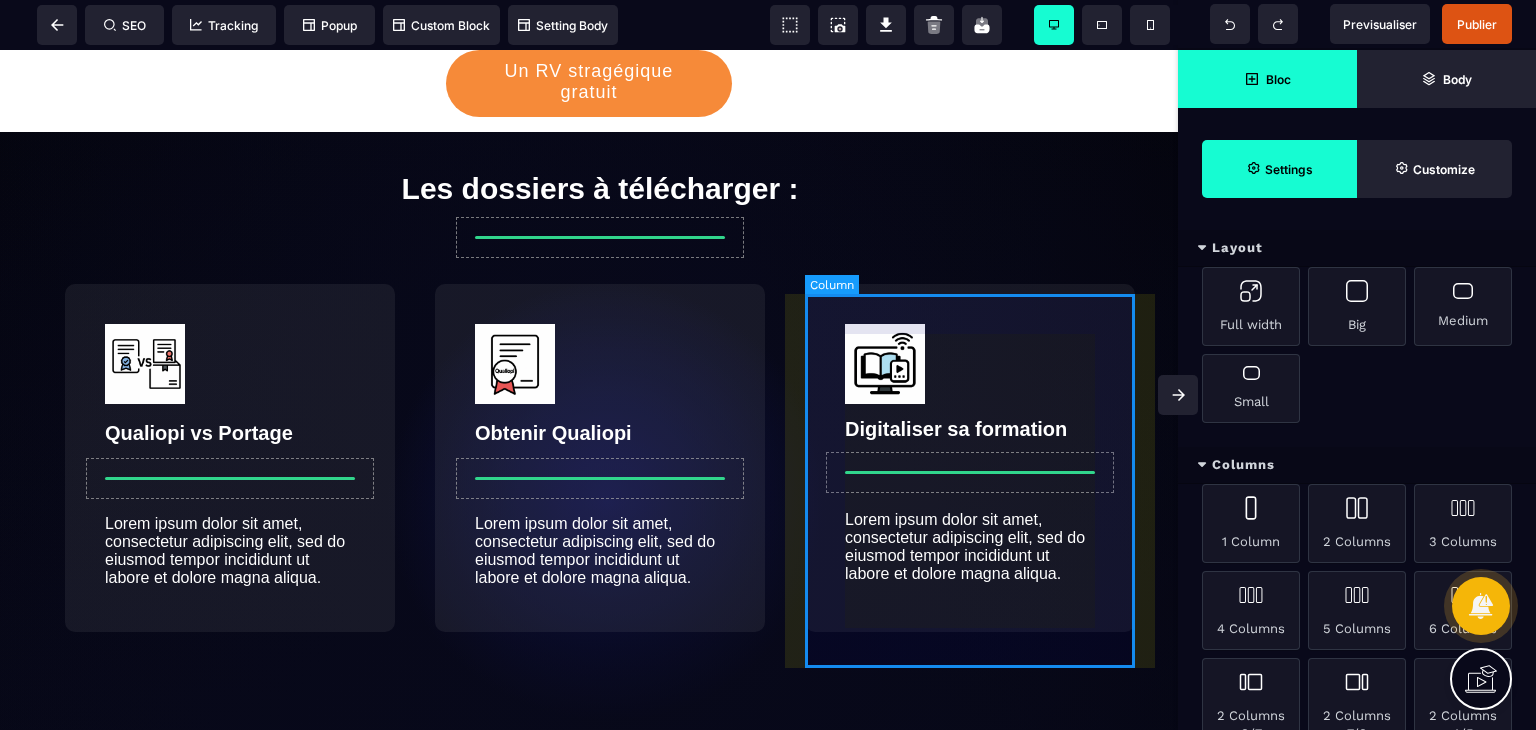 scroll, scrollTop: 1208, scrollLeft: 0, axis: vertical 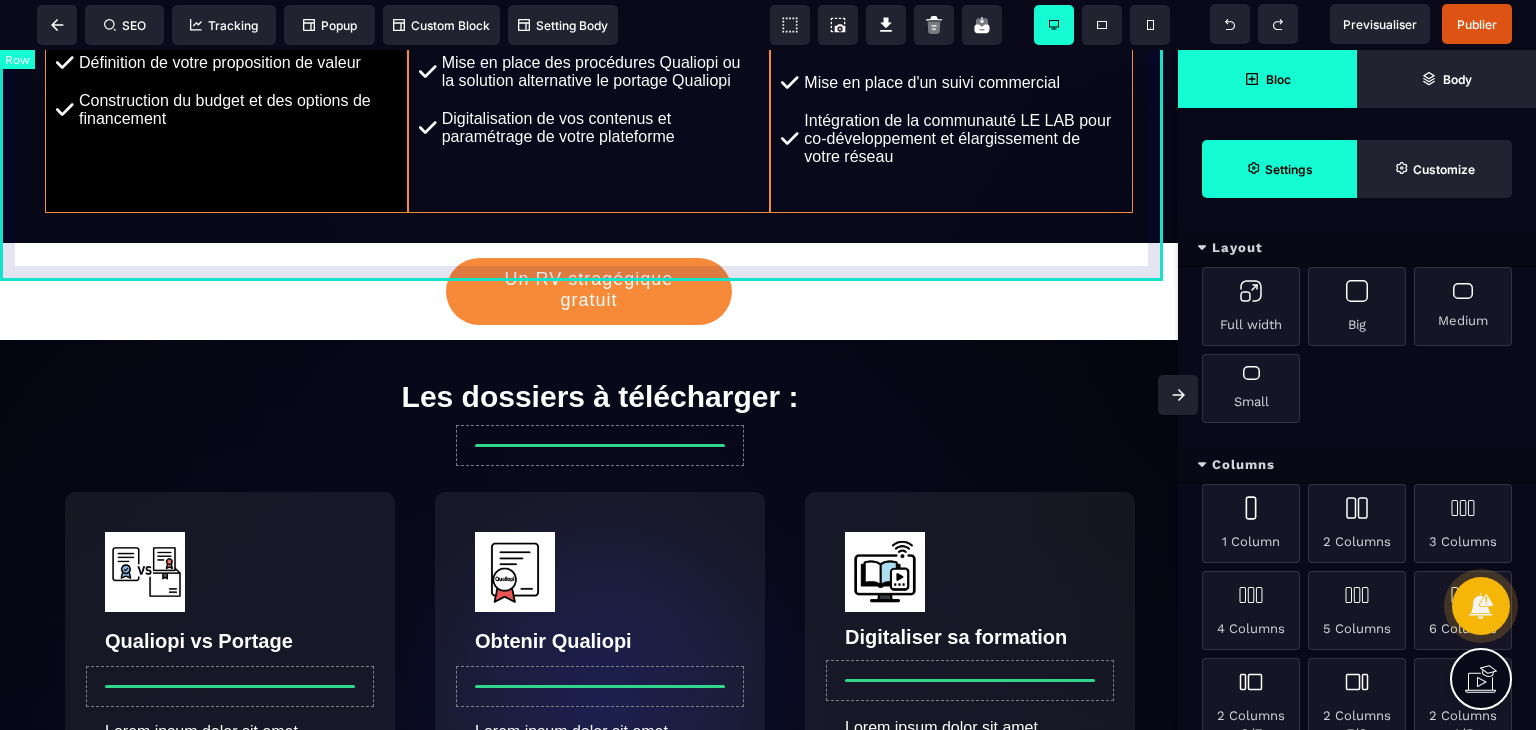 click on "Devenir formateur Vous voulez devenir formateur , mais tous vous semble complexe ? Statut juridique, démarches, Qualiopi vs portage … Proxiane vous guide pas à pas 👉 Avec Proxiane, bâtissez votre activité en 3 étapes claires sans perdre de temps ni d'argent Si tout vous semble flou et complexe : Comment devenir formateur (occasionnel ou professionnel) ? Choisir son statut juridique ? Maîtriser les démarches administratives ? Travailler en sous-traitance ou démarcher ses propres clients ? Obtenir Qualiopi ou opter pour le portage Qualiopi ? Lancez-vous dès aujourd’hui : préparez votre certification Qualiopi en 30 jours ou choisissez le portage Qualiopi, et passez du positionnement de votre offre à la signature de vos premiers clients.. Vous débutez ? Nos experts vous guident pas à pas pour intégrer les fondamentaux pédagogiques, adopter les meilleures pratiques et maîtriser les outils, afin de concevoir et animer vos formations en toute confiance. Etape 1 Etape 2 Etape 3" at bounding box center (589, -458) 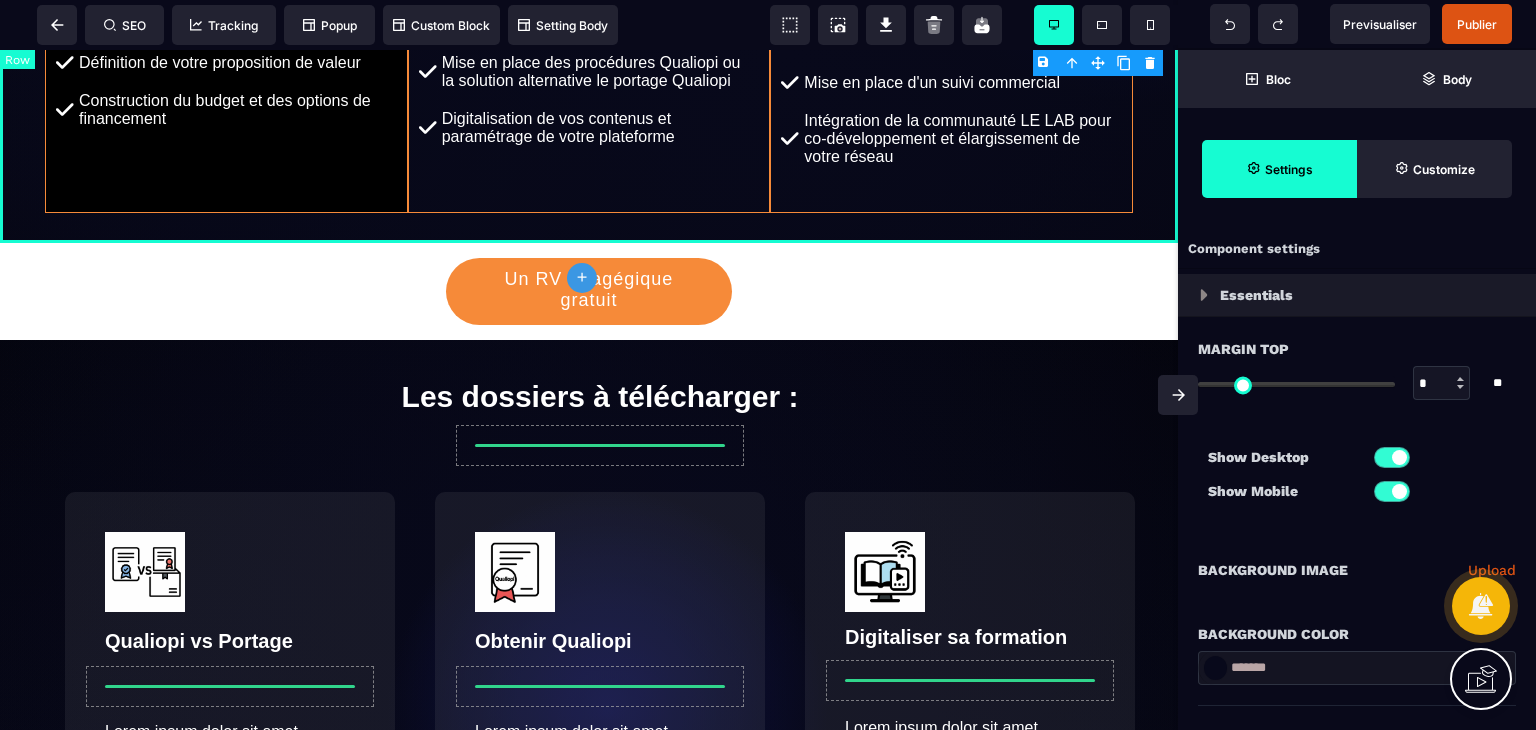 type on "*" 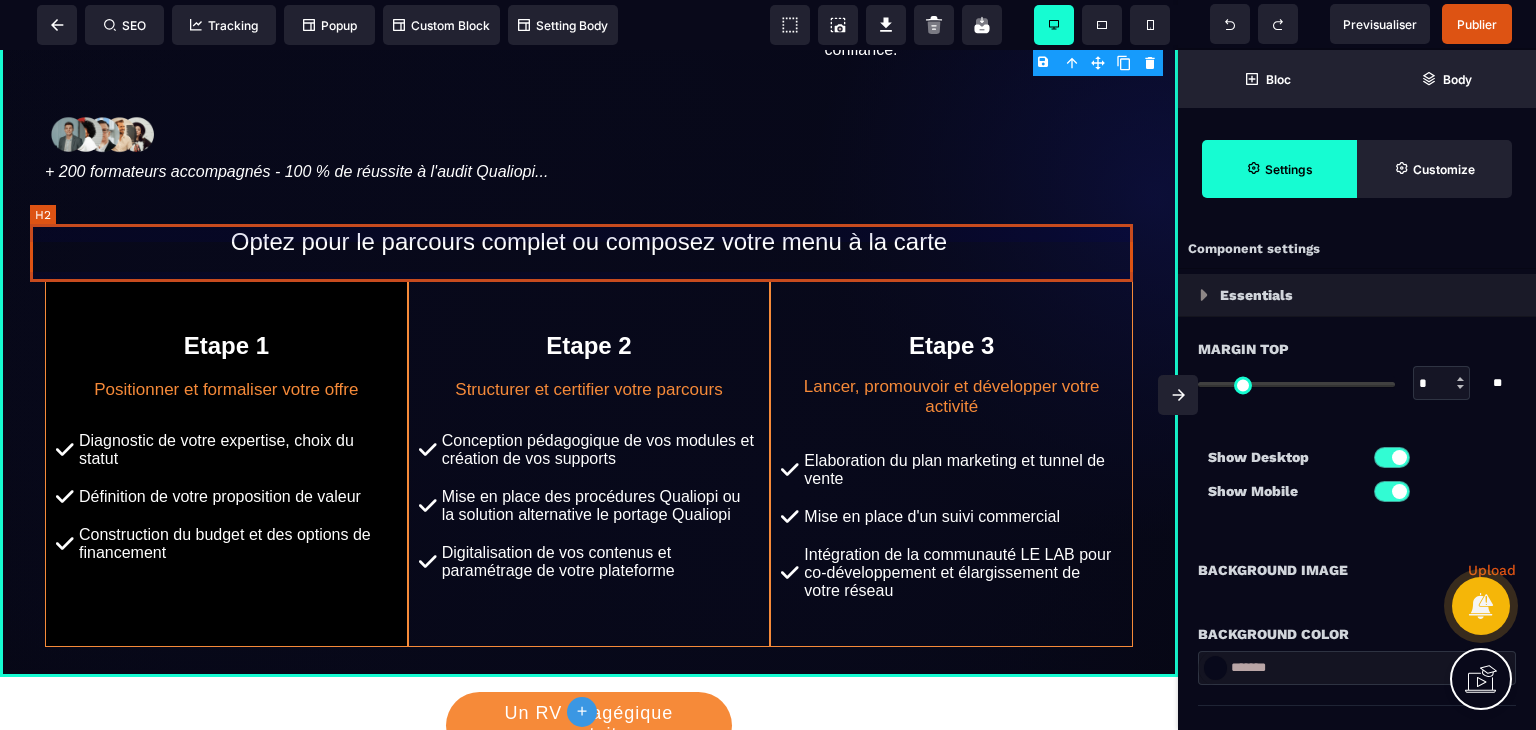 scroll, scrollTop: 0, scrollLeft: 0, axis: both 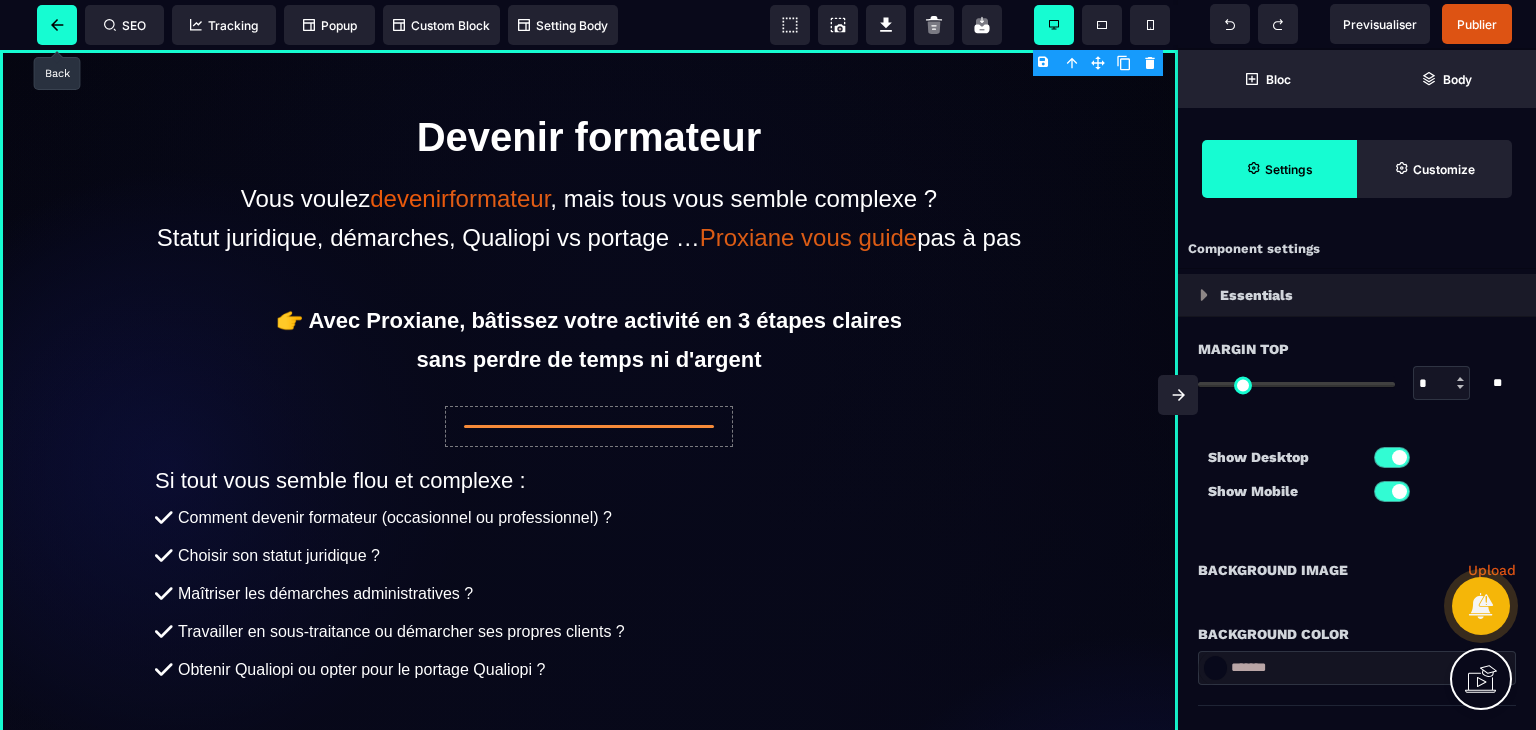 click at bounding box center [57, 25] 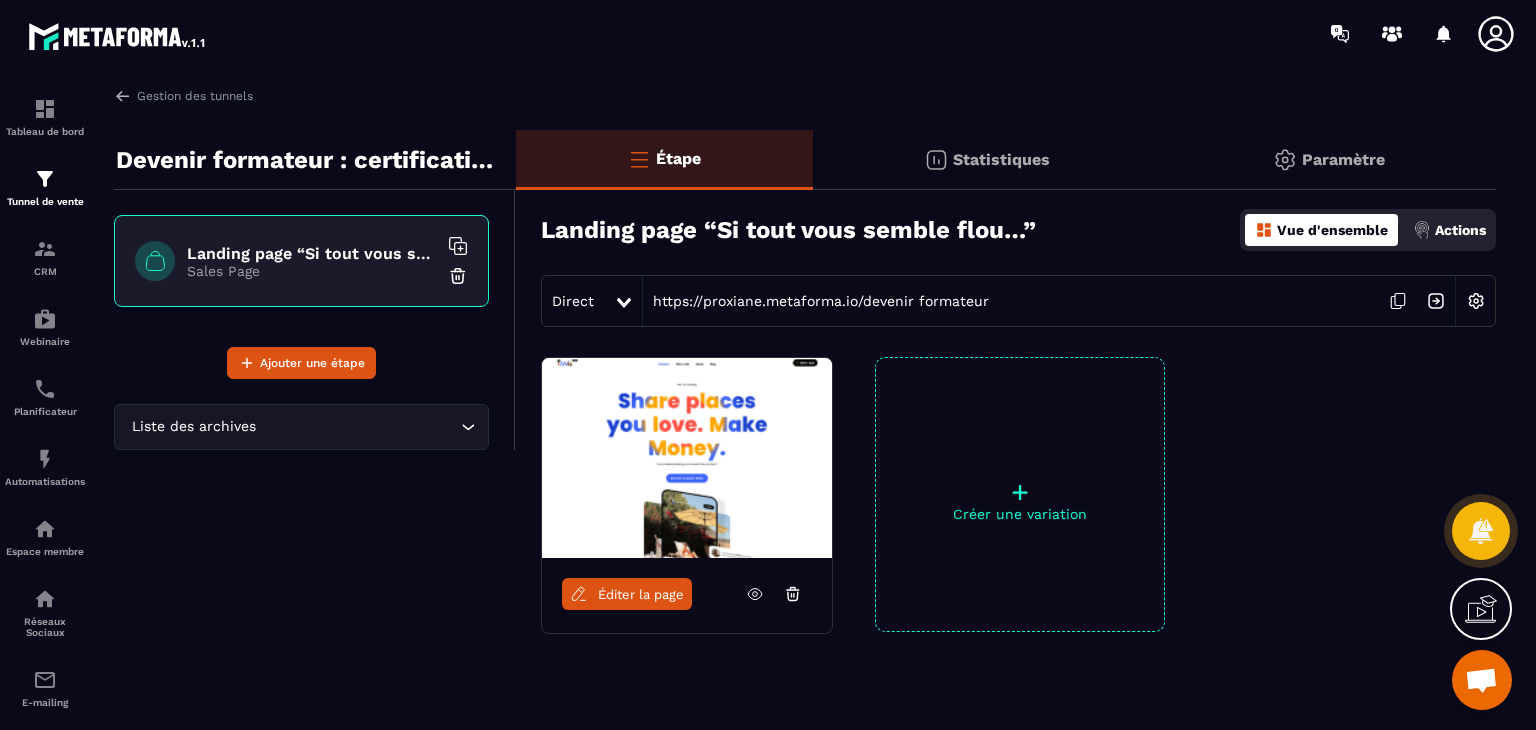 click at bounding box center (1481, 682) 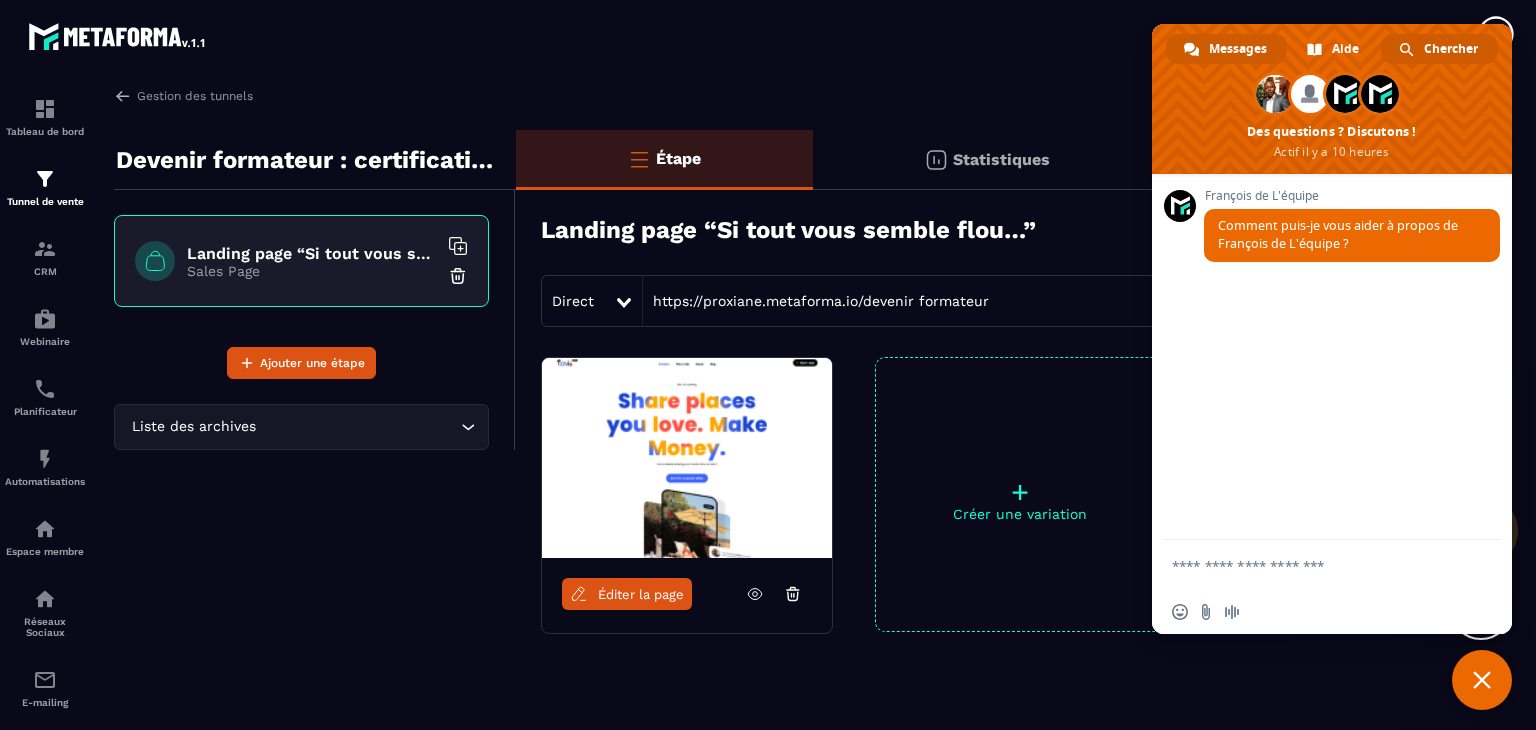 click on "Chercher" at bounding box center [1451, 49] 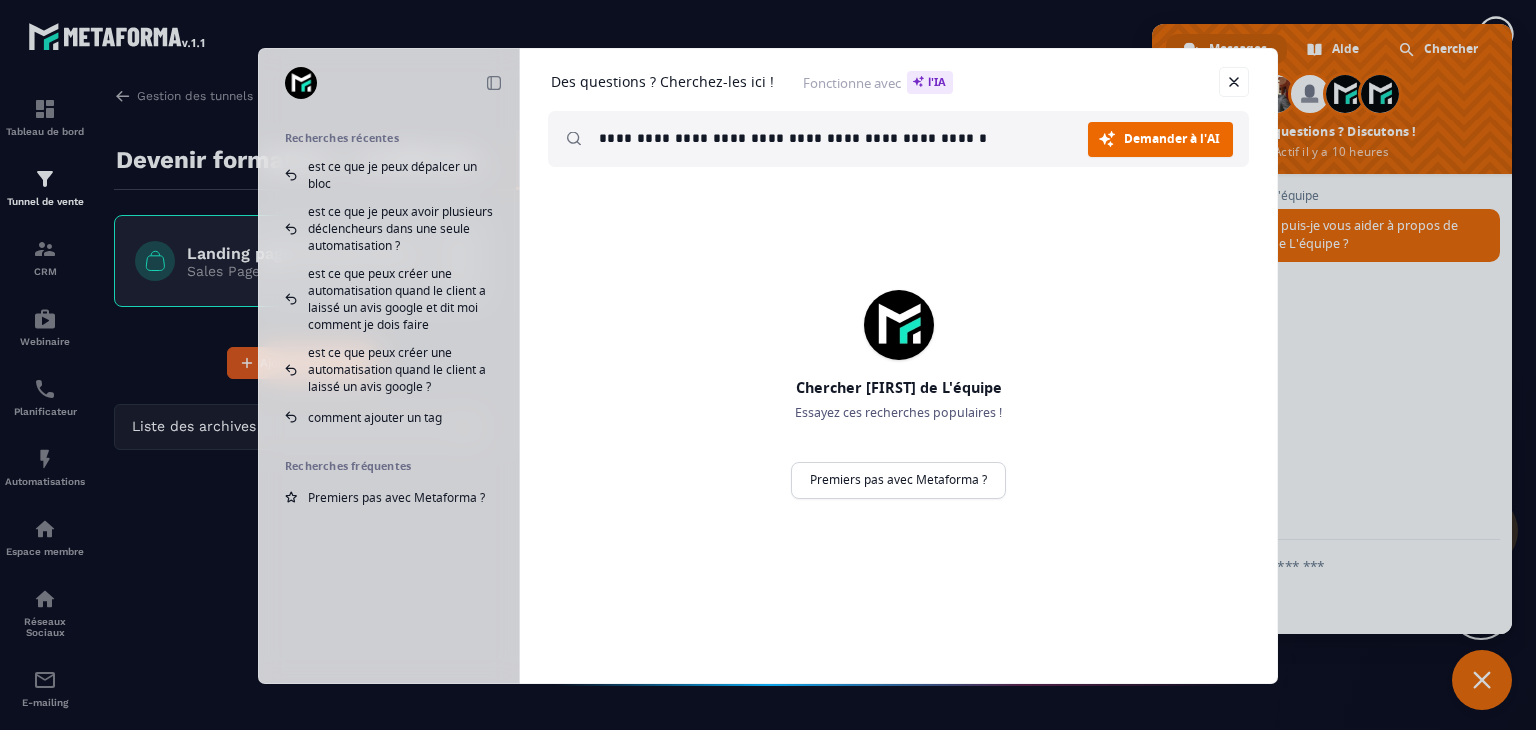 type on "**********" 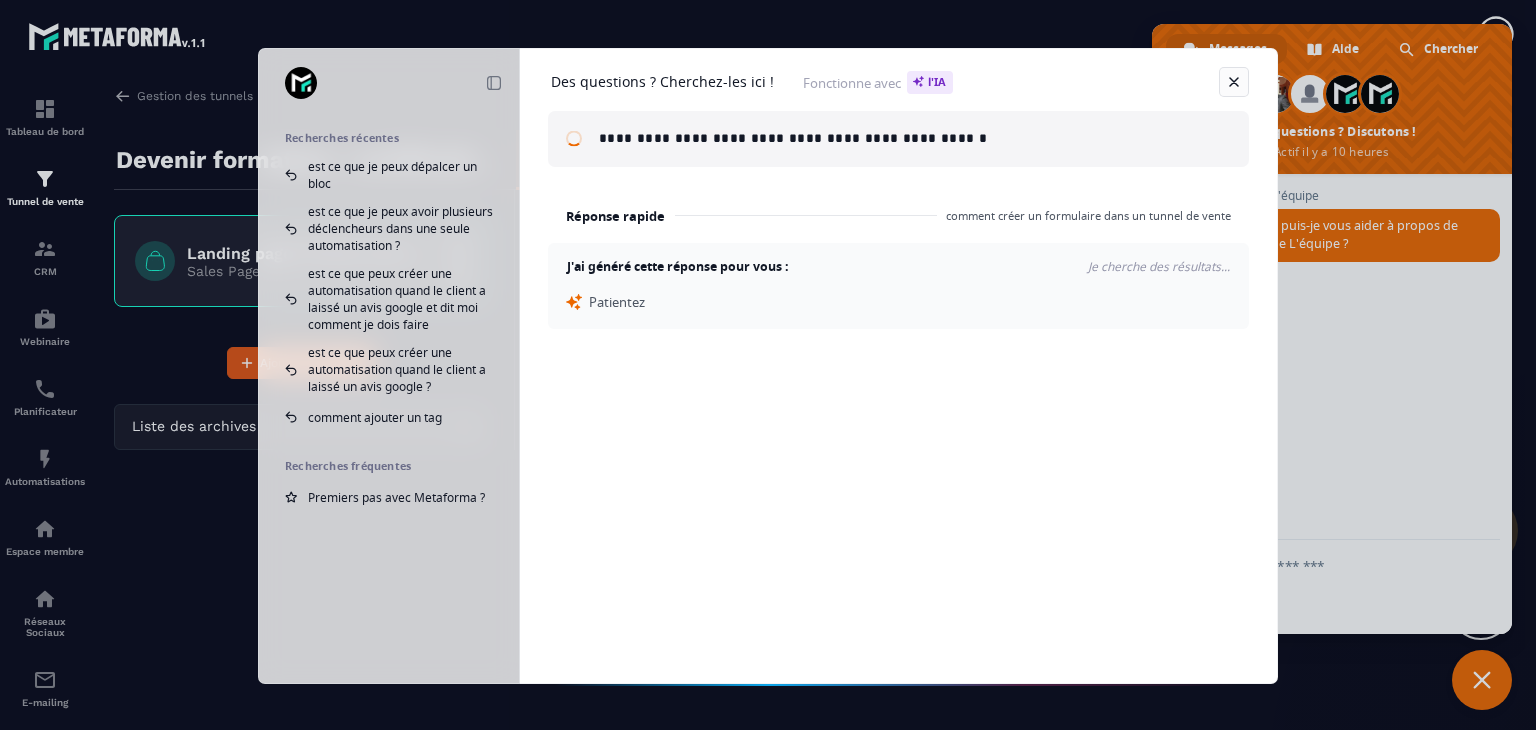 click at bounding box center [1234, 82] 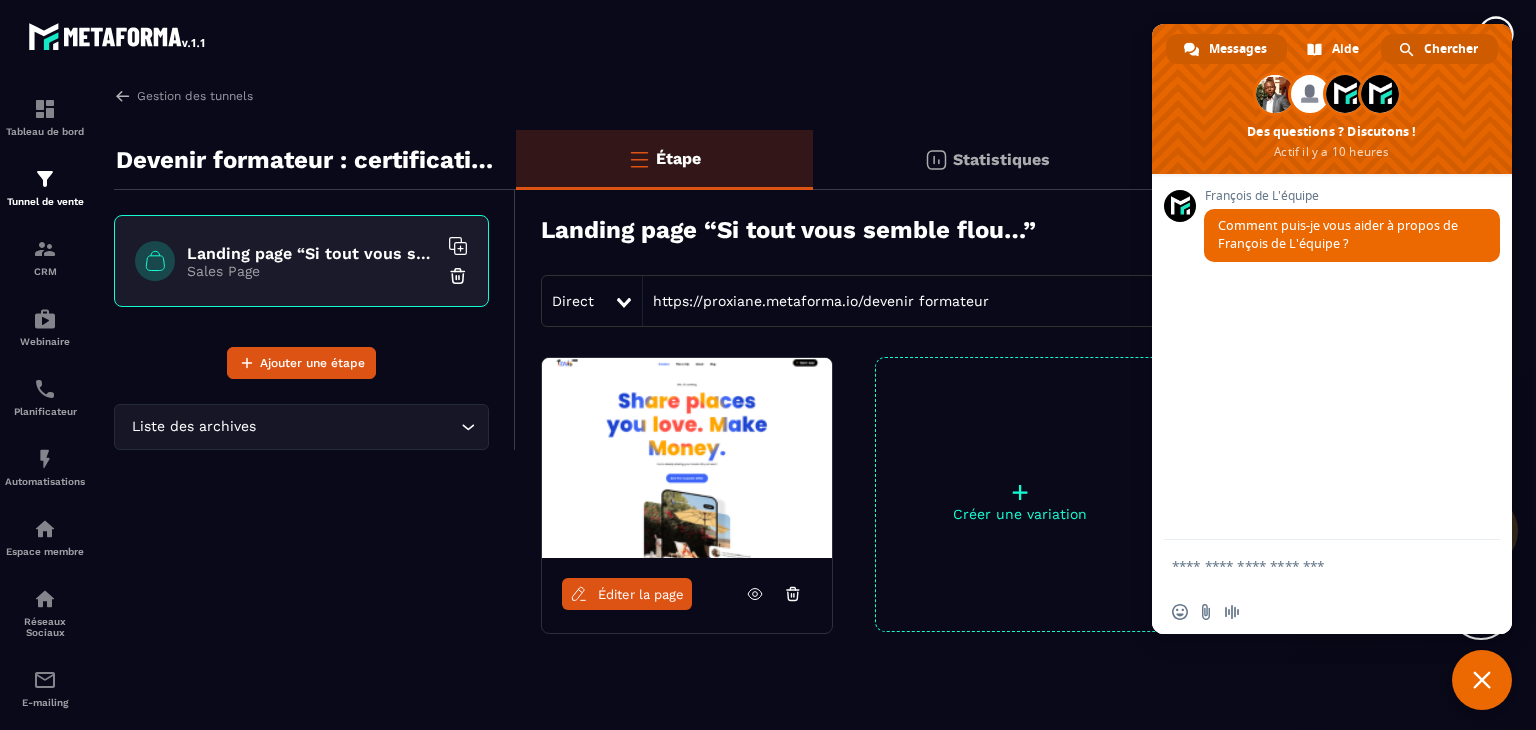 click on "Chercher" at bounding box center [1451, 49] 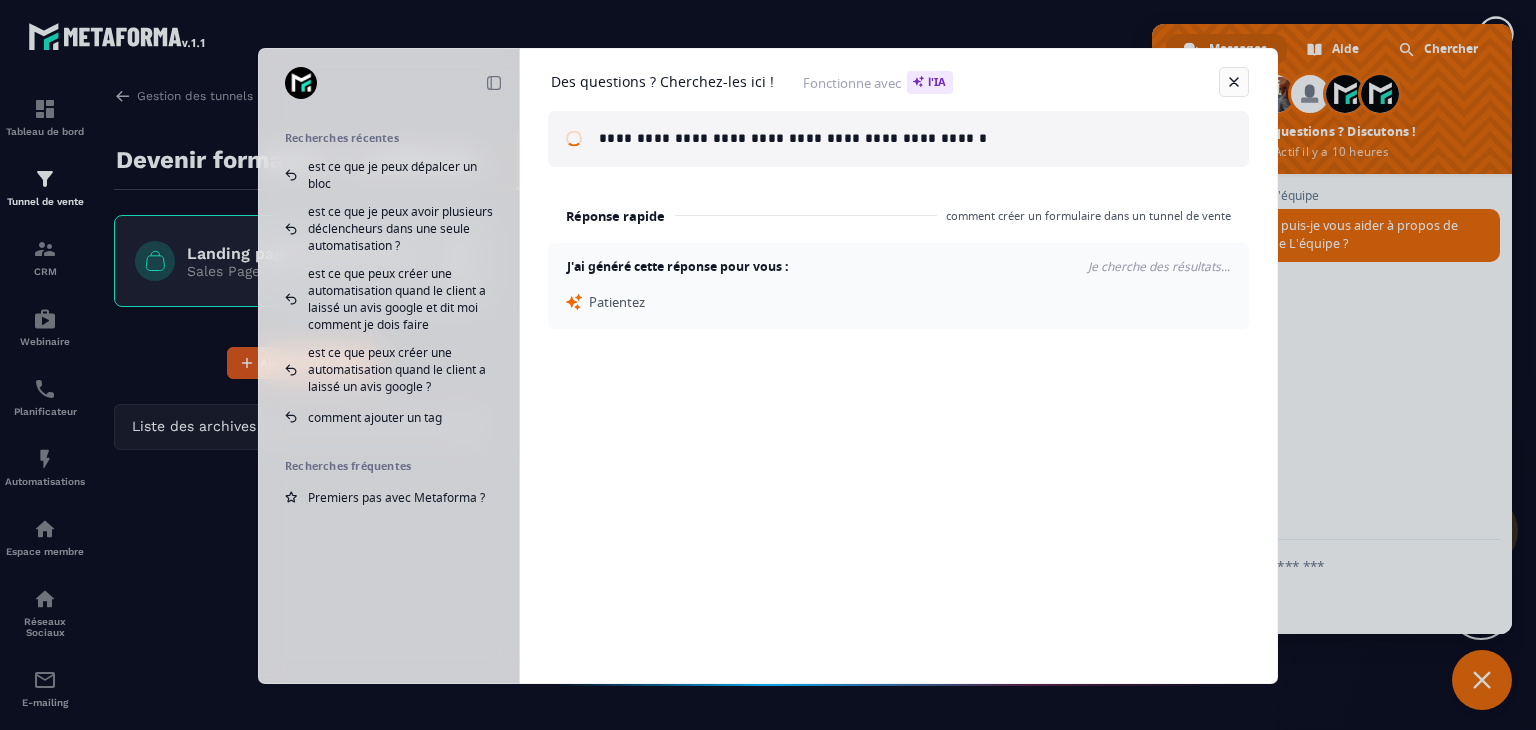 click at bounding box center (1234, 82) 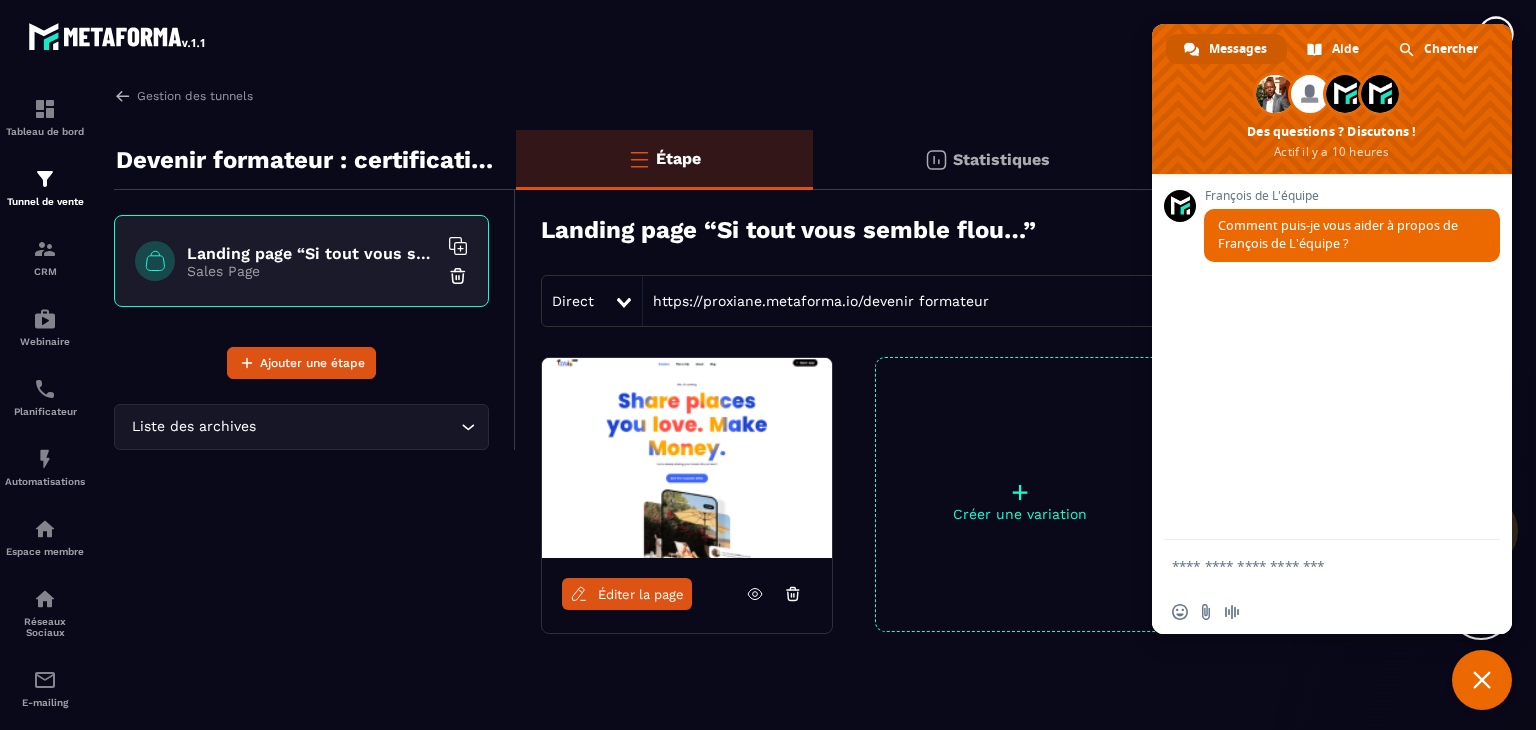 click at bounding box center [1482, 680] 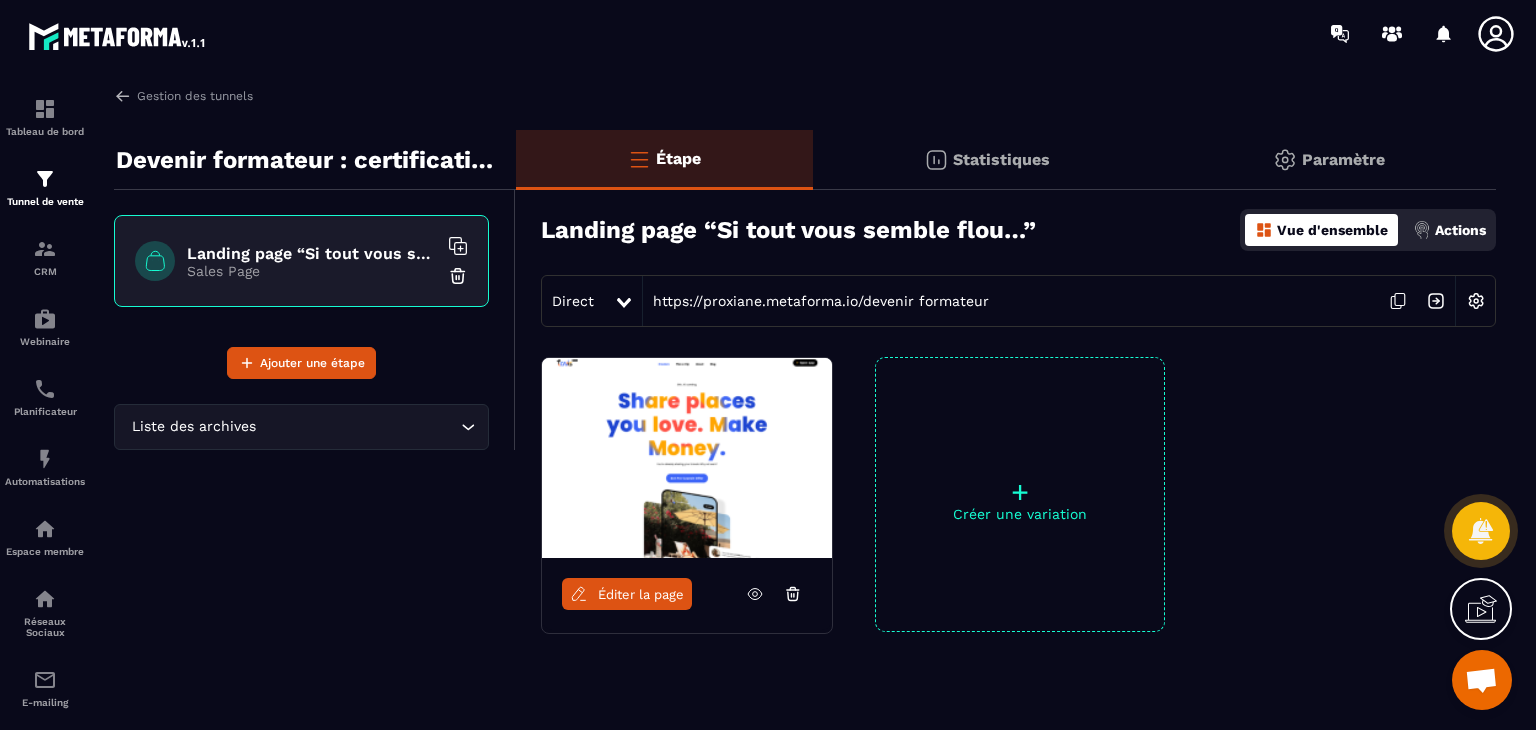 click on "Éditer la page" at bounding box center (641, 594) 